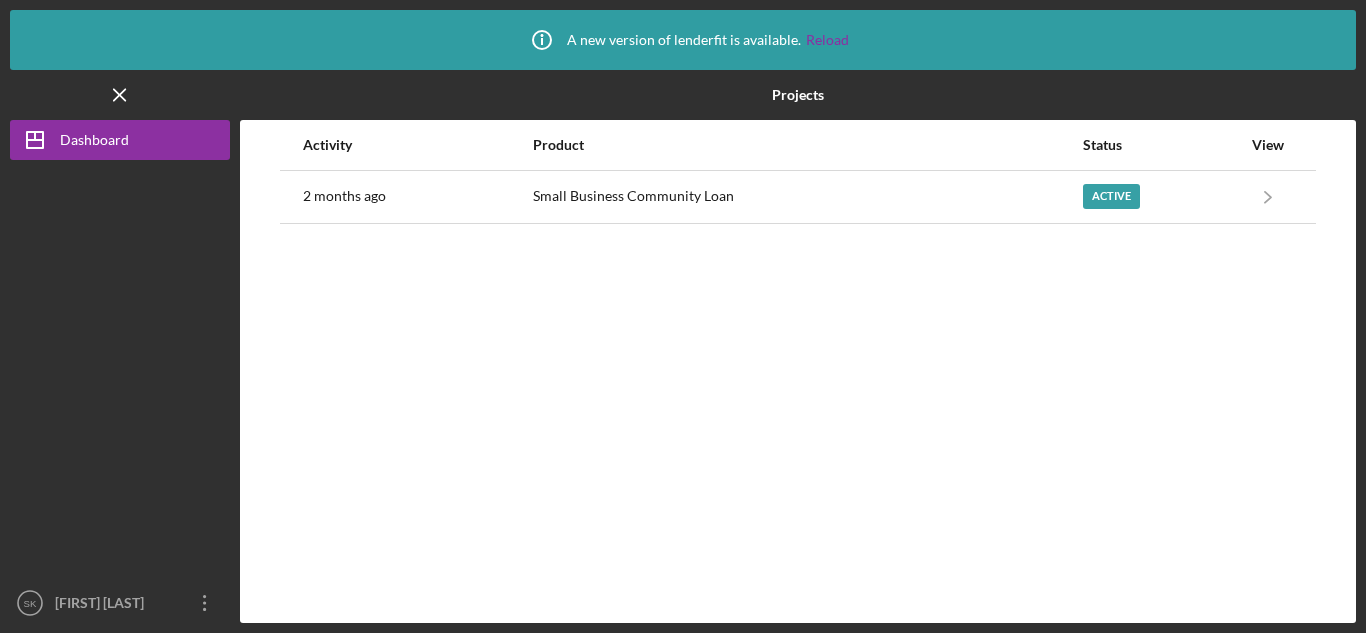 scroll, scrollTop: 0, scrollLeft: 0, axis: both 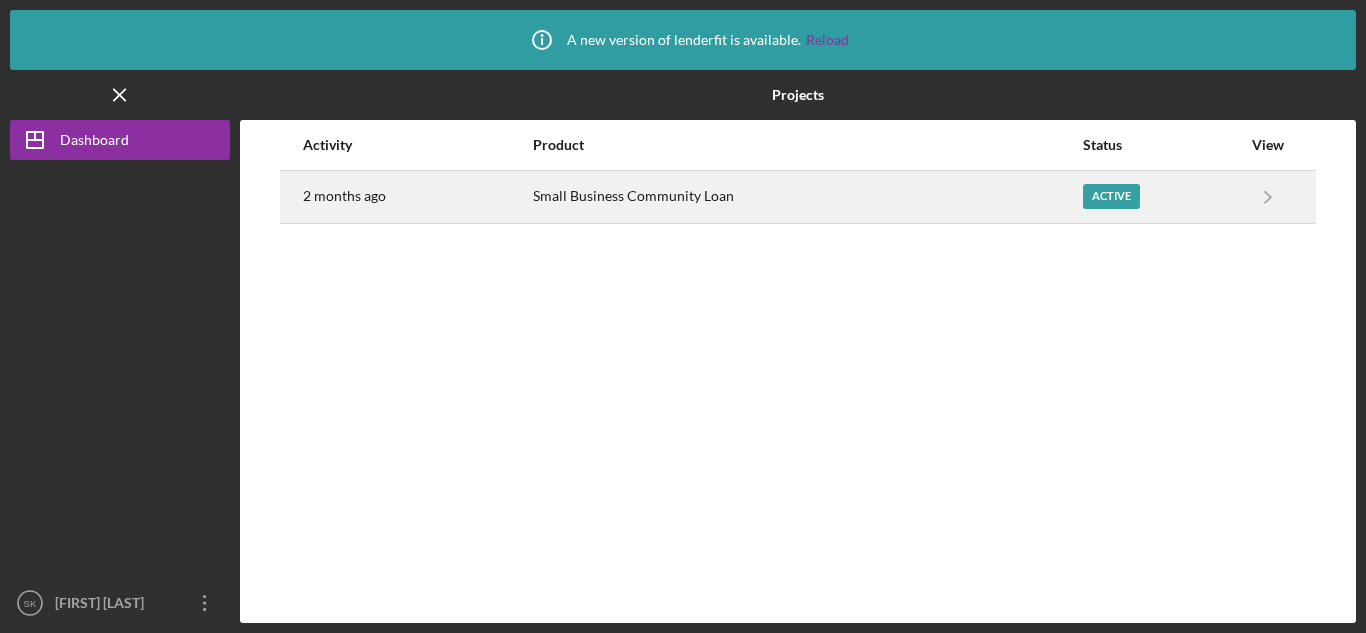 click on "Small Business Community Loan" at bounding box center [807, 197] 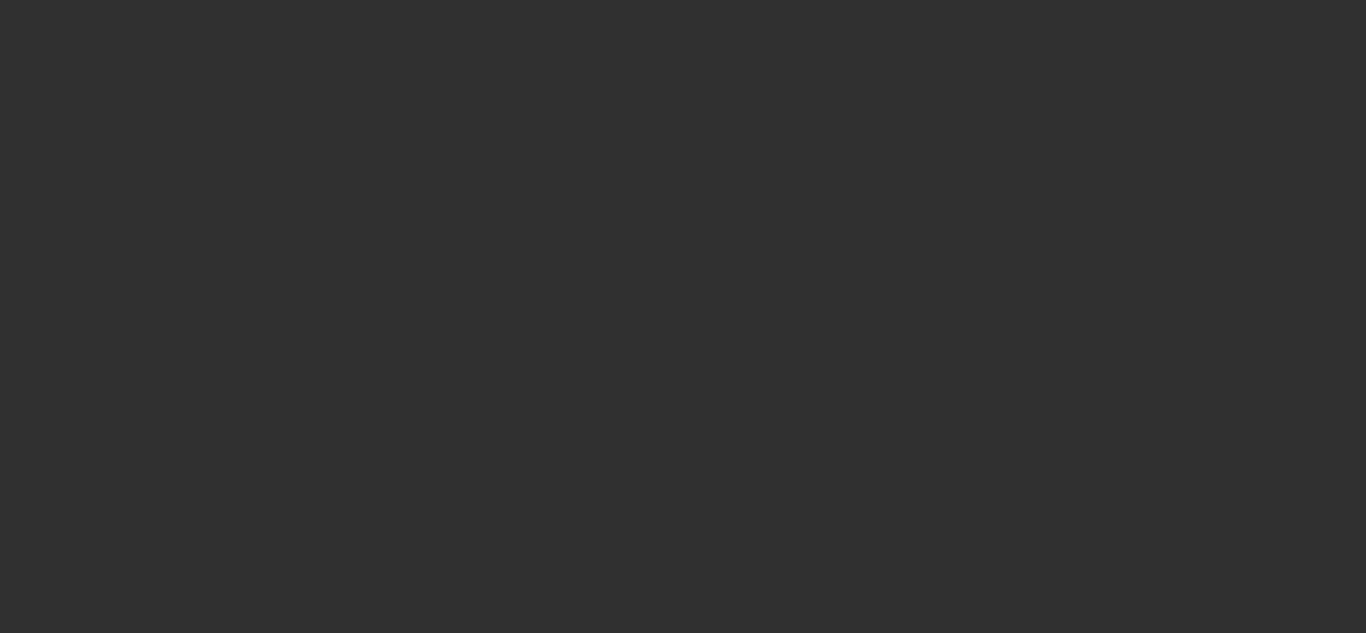 scroll, scrollTop: 0, scrollLeft: 0, axis: both 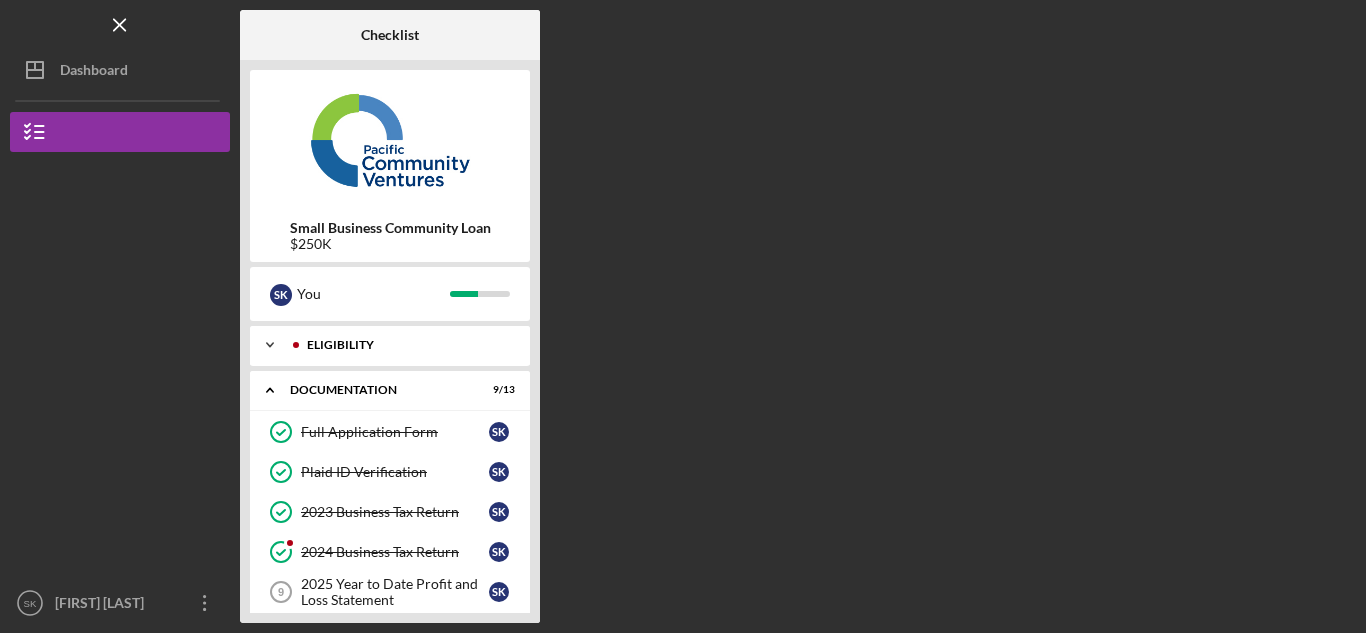 click on "Icon/Expander" 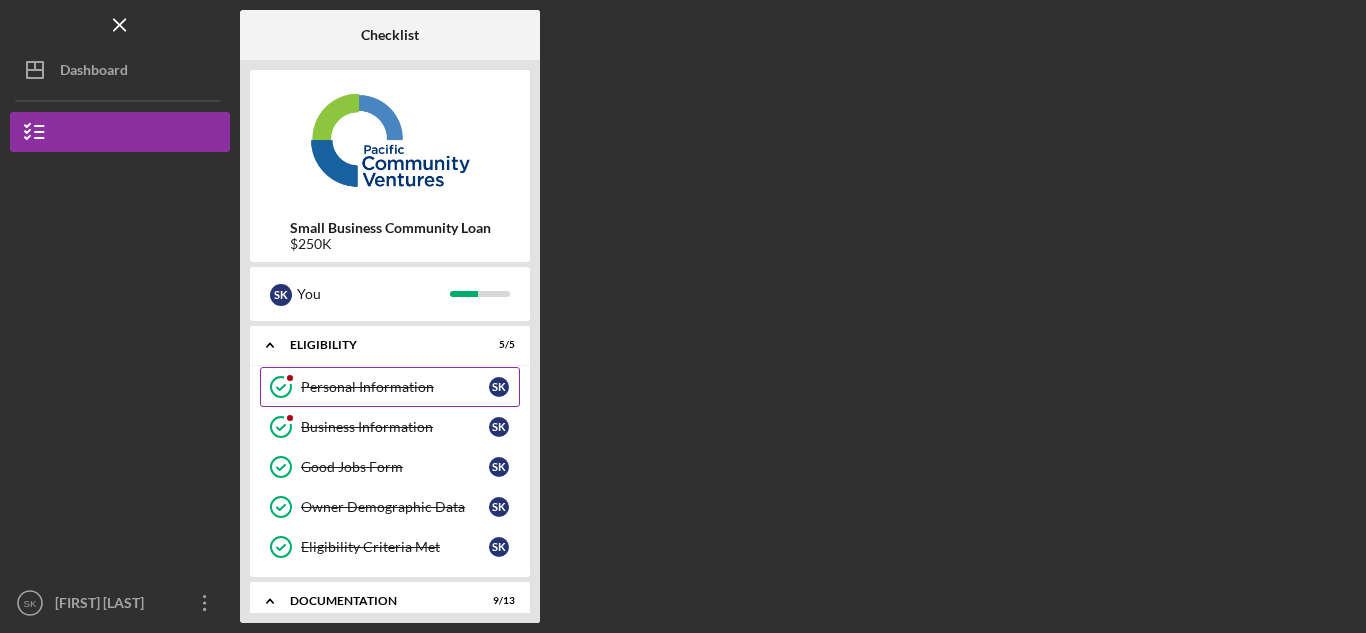 click on "Personal Information" at bounding box center [395, 387] 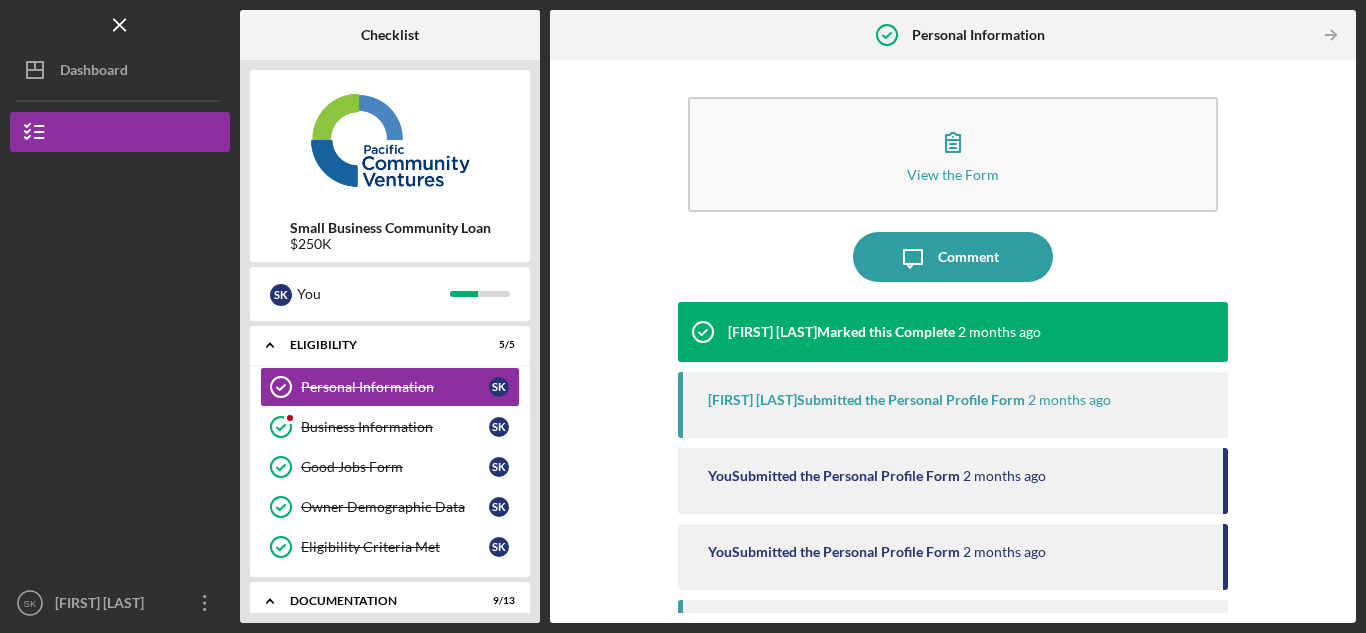 scroll, scrollTop: 0, scrollLeft: 0, axis: both 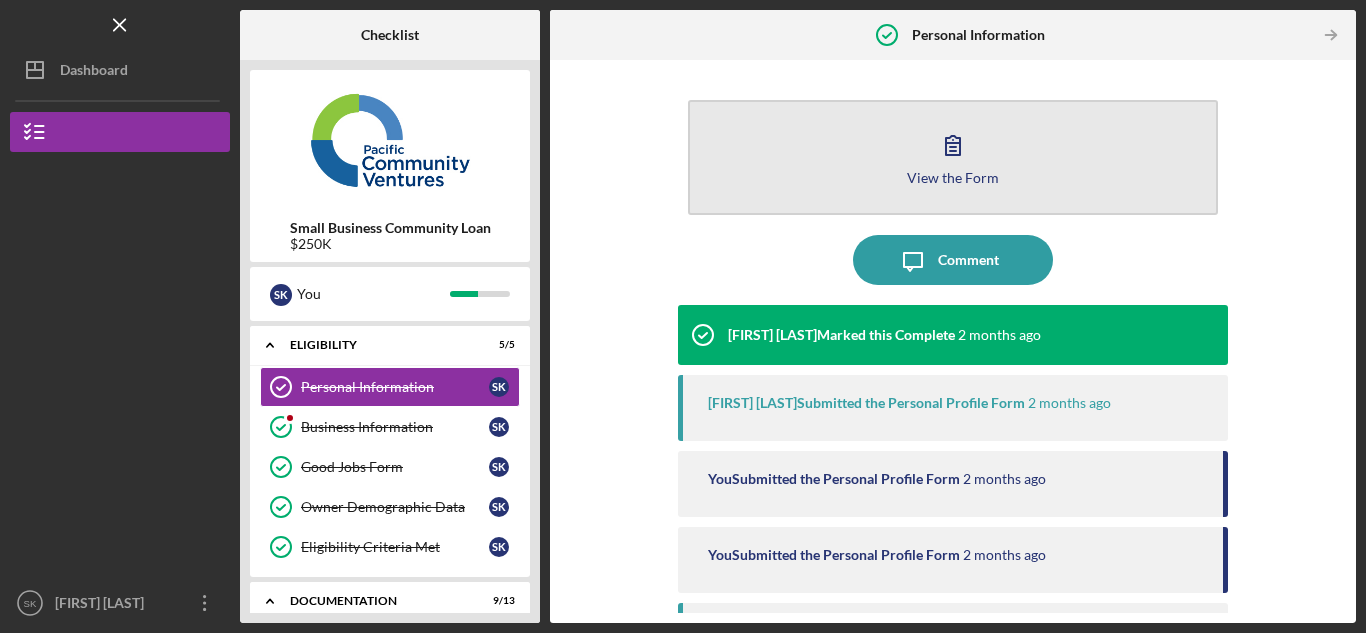 click 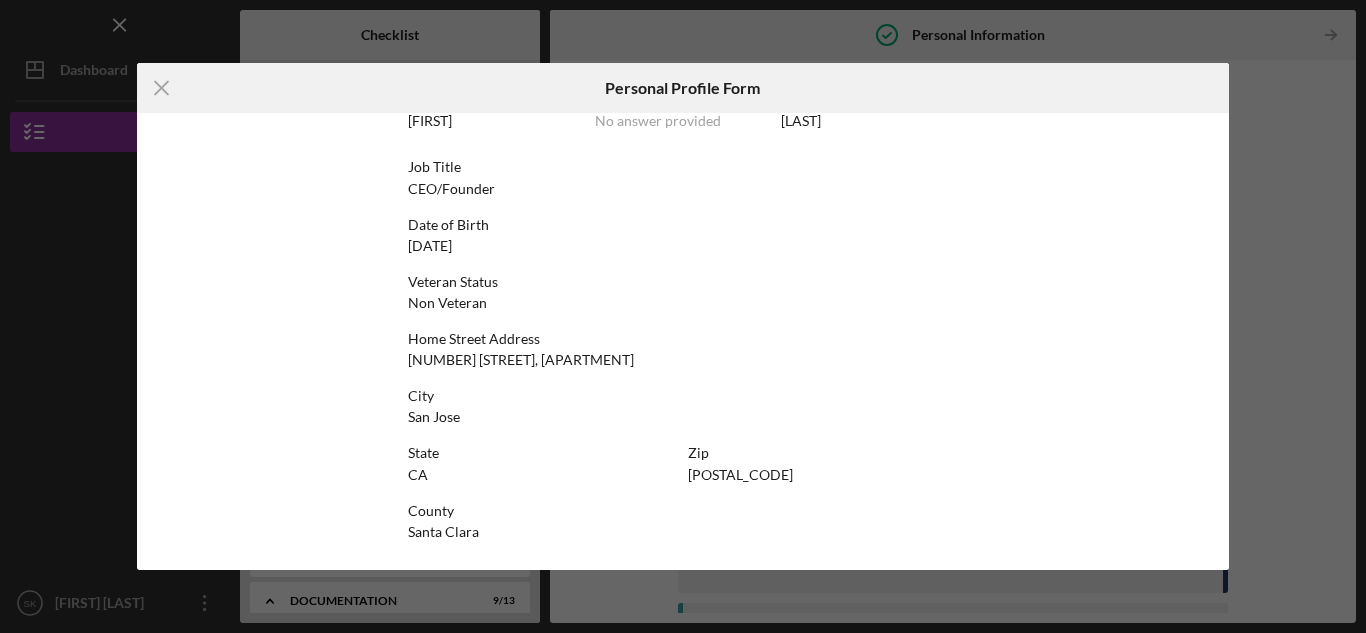 scroll, scrollTop: 0, scrollLeft: 0, axis: both 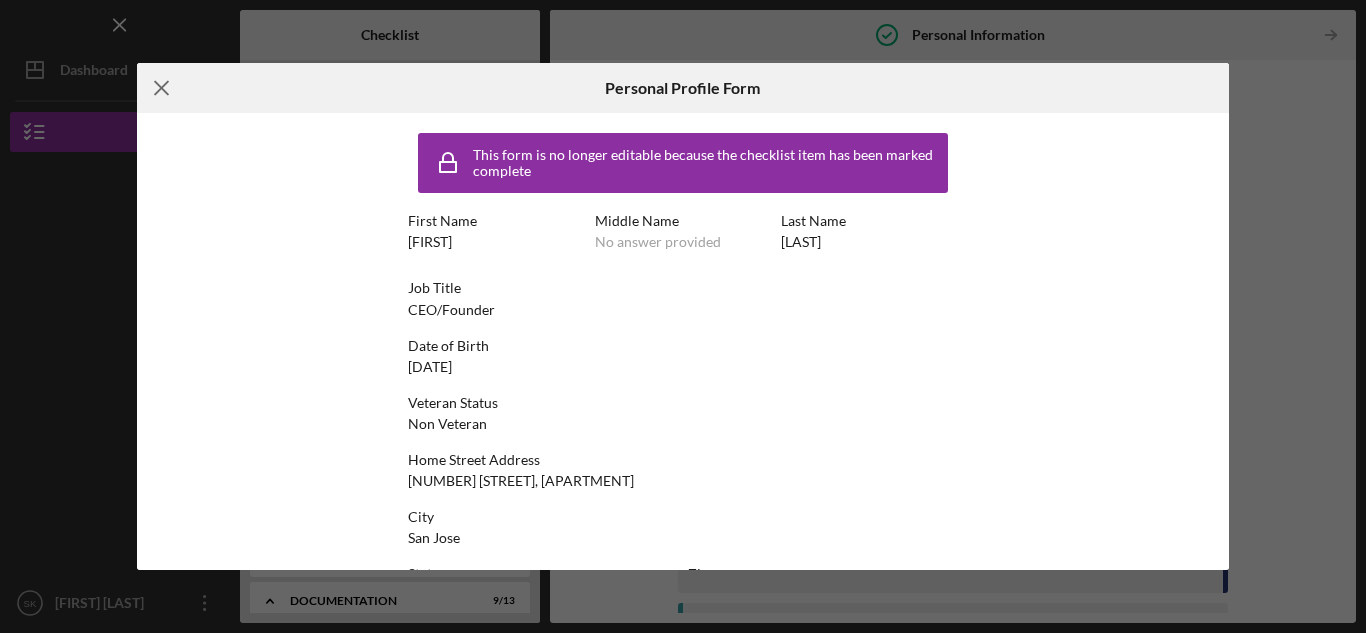 click on "Icon/Menu Close" 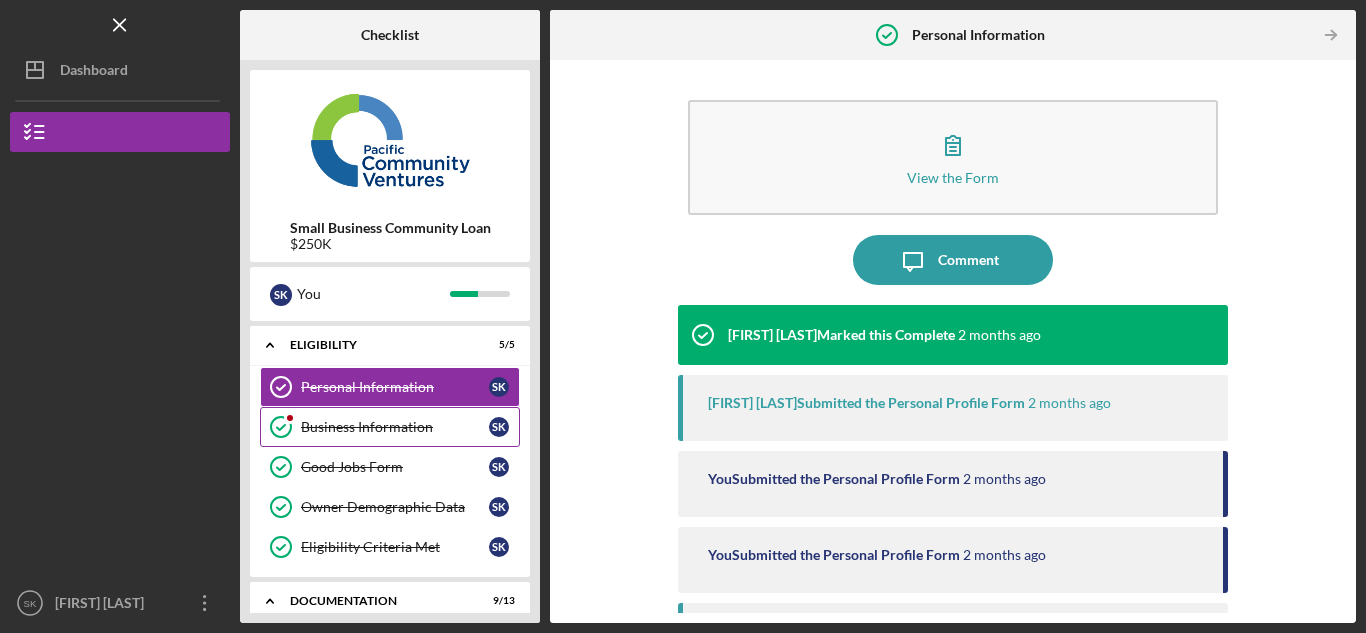 click on "Business Information" at bounding box center [395, 427] 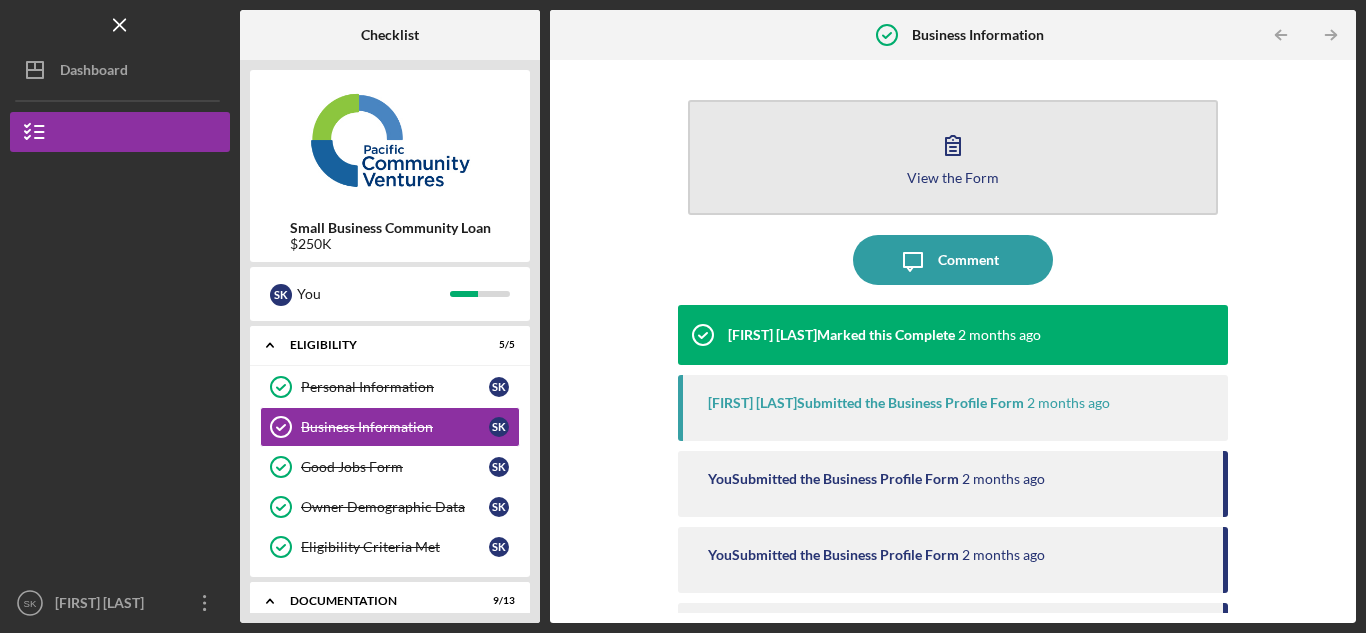 click on "View the Form Form" at bounding box center [953, 157] 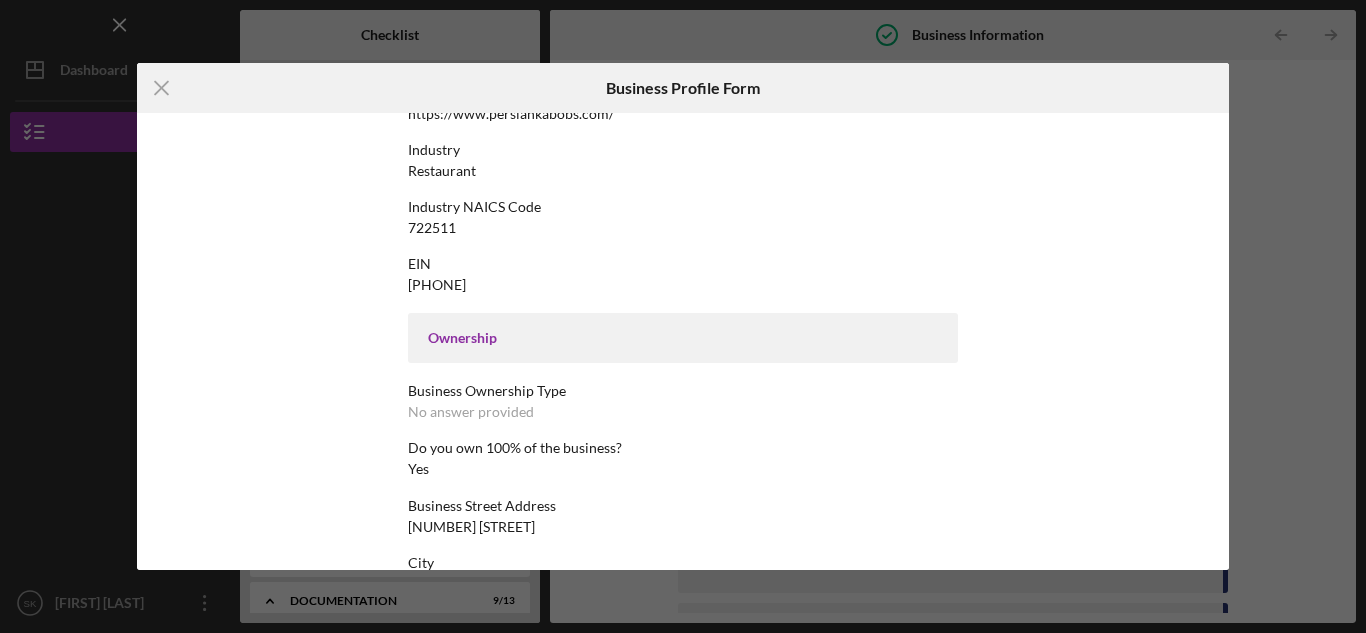 scroll, scrollTop: 924, scrollLeft: 0, axis: vertical 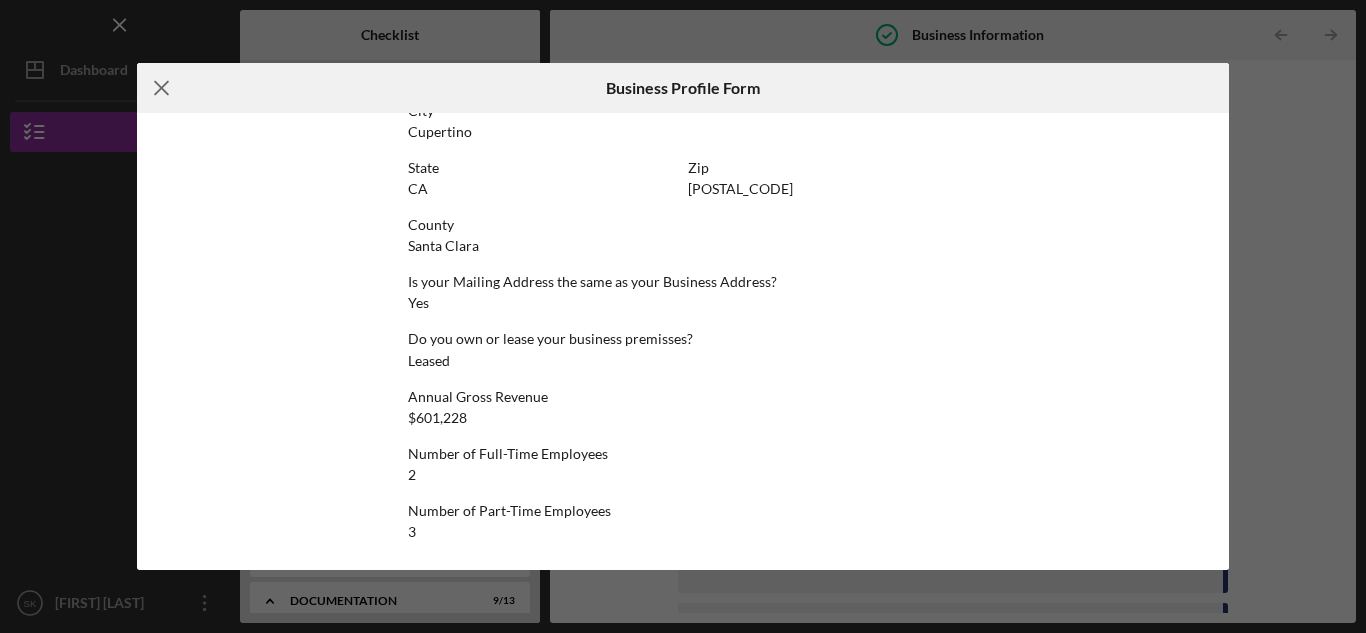 click on "Icon/Menu Close" 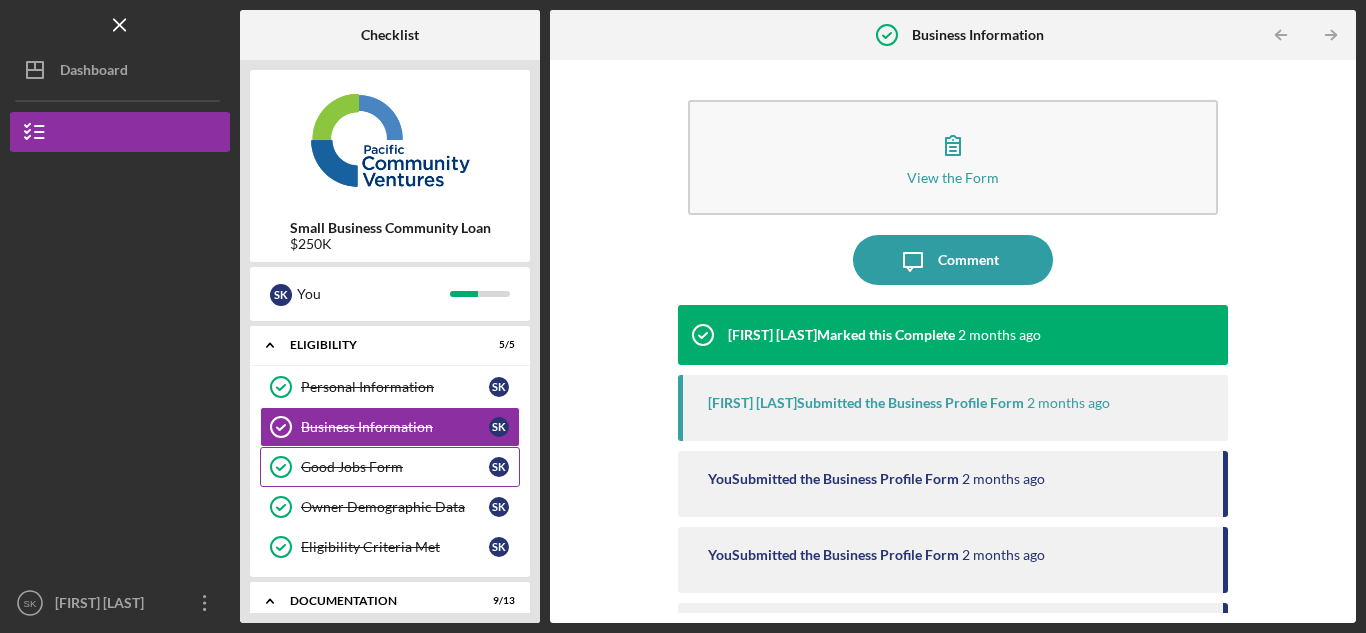 click on "Good Jobs Form" at bounding box center [395, 467] 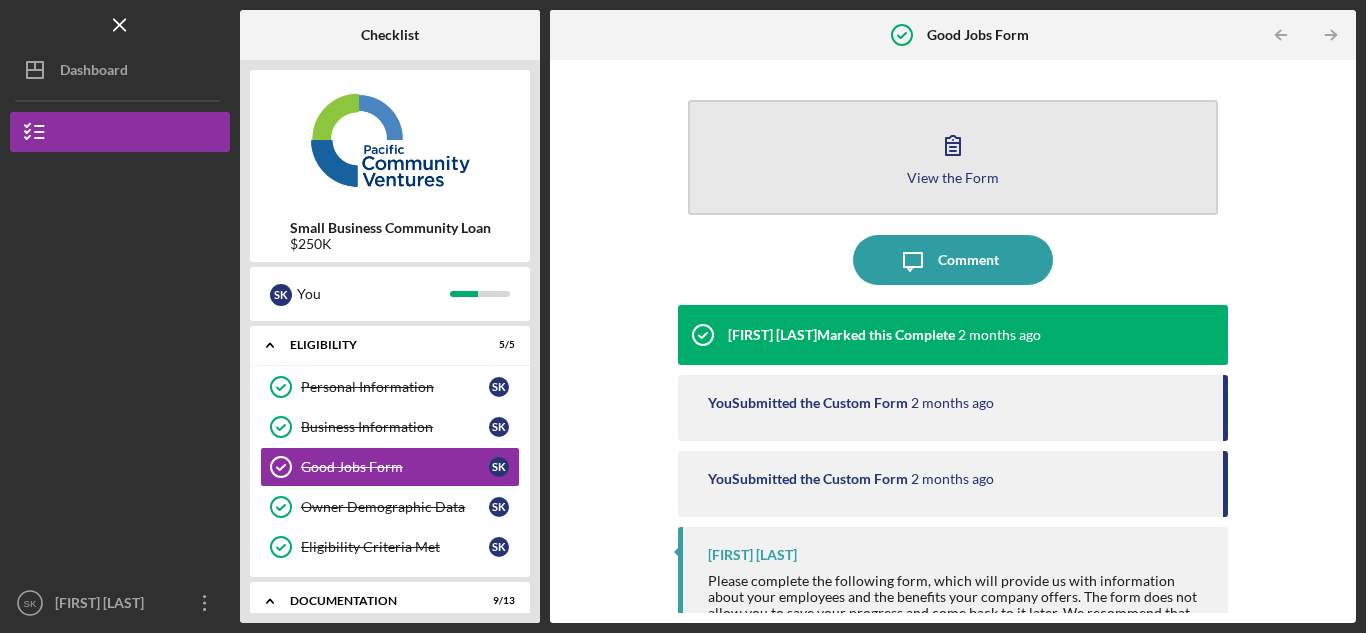 click on "View the Form" at bounding box center [953, 177] 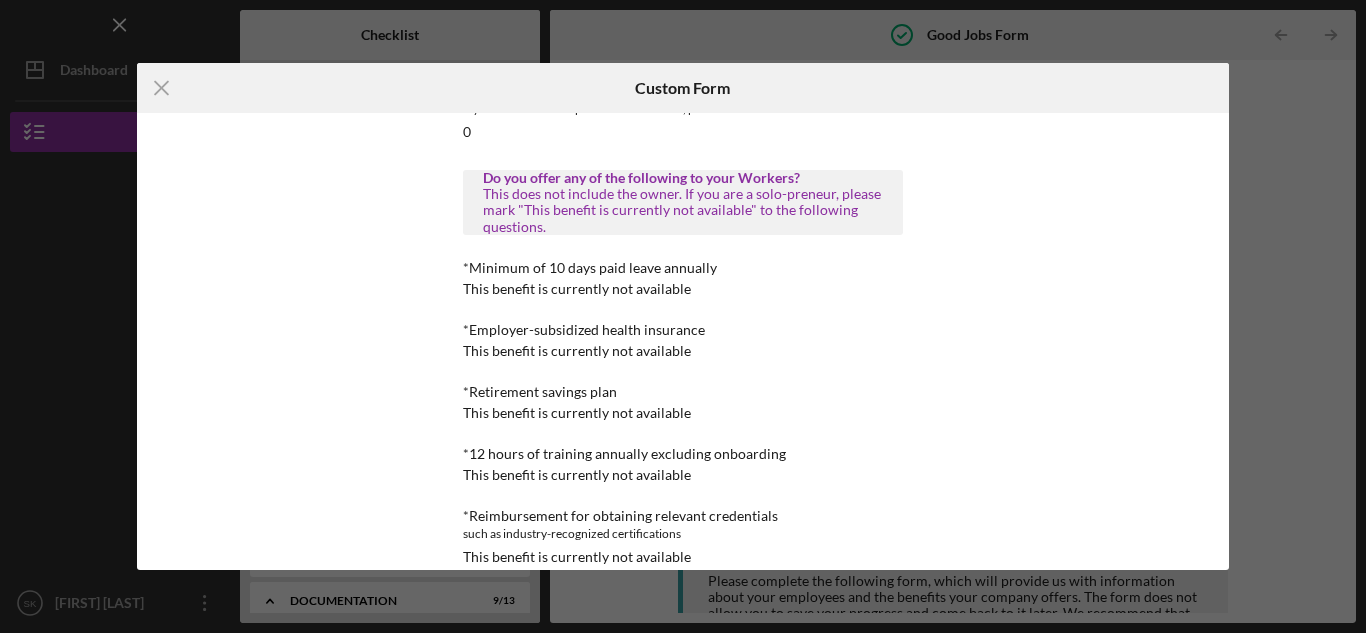 scroll, scrollTop: 575, scrollLeft: 0, axis: vertical 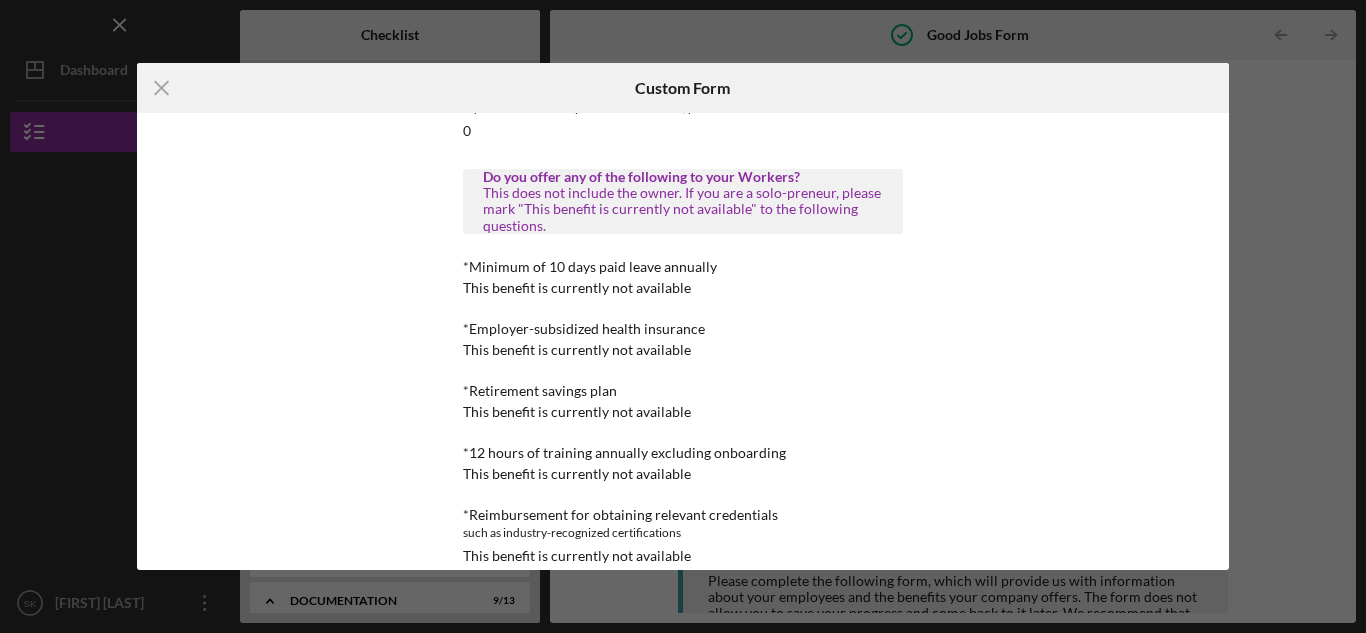 click on "Icon/Menu Close Custom Form This form is no longer editable because the checklist item has been marked complete Good Jobs Form *Number of Full-Time Owner Employment Please input all owners (with 20%+ ownership) that work full time. 1 *Number of Part-Time Owner Employment Please input all owners (with 20%+ ownership) that work part time. 0 *Total Number of Full-Time W-2 Employees If you have no W-2 Employees, please mark 0. (Please do not count yourself as a W-2 employee) 1 *Total Number of Part-Time W-2 Employees If you have no W-2 Employees, please mark 0. (Please do not count yourself as a W-2 employee) 4 *Number of independent contractors? (1099 workers) If you don't have independent contractors, please mark 0. 0 Do you offer any of the following to your Workers? This does not include the owner. If you are a solo-preneur, please mark "This benefit is currently not available" to the following questions. *Minimum of 10 days paid leave annually This benefit is currently not available *Retirement savings plan" at bounding box center [683, 316] 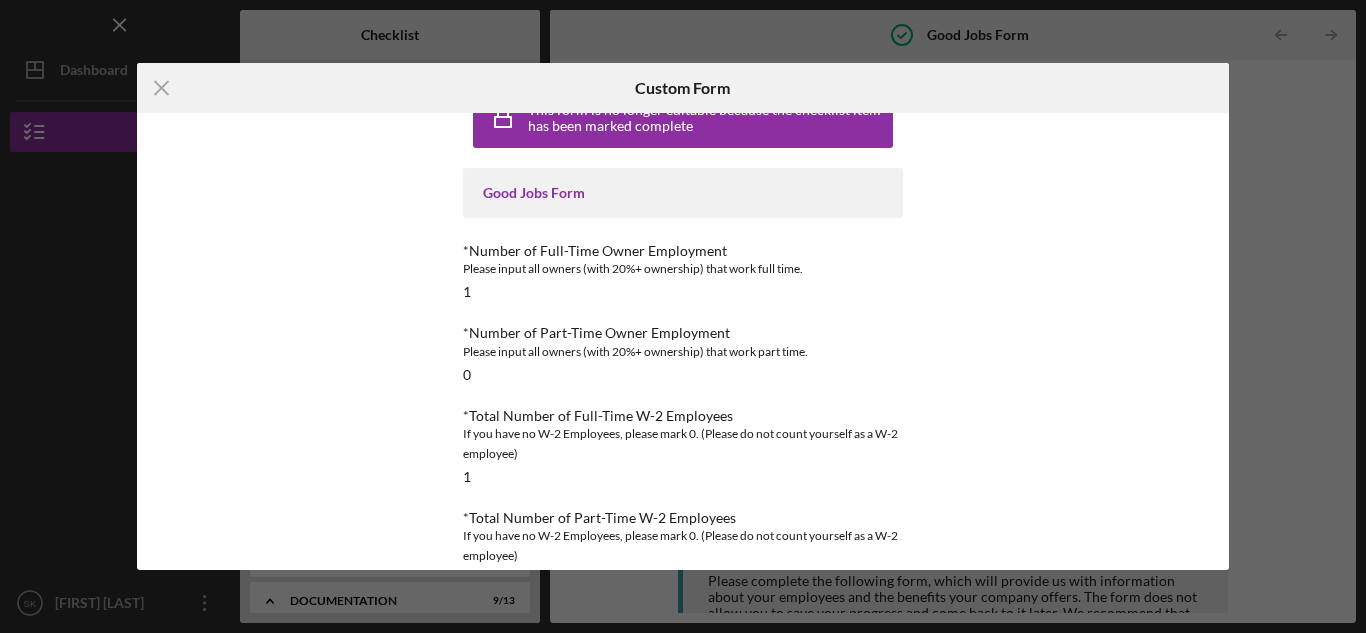 scroll, scrollTop: 47, scrollLeft: 0, axis: vertical 